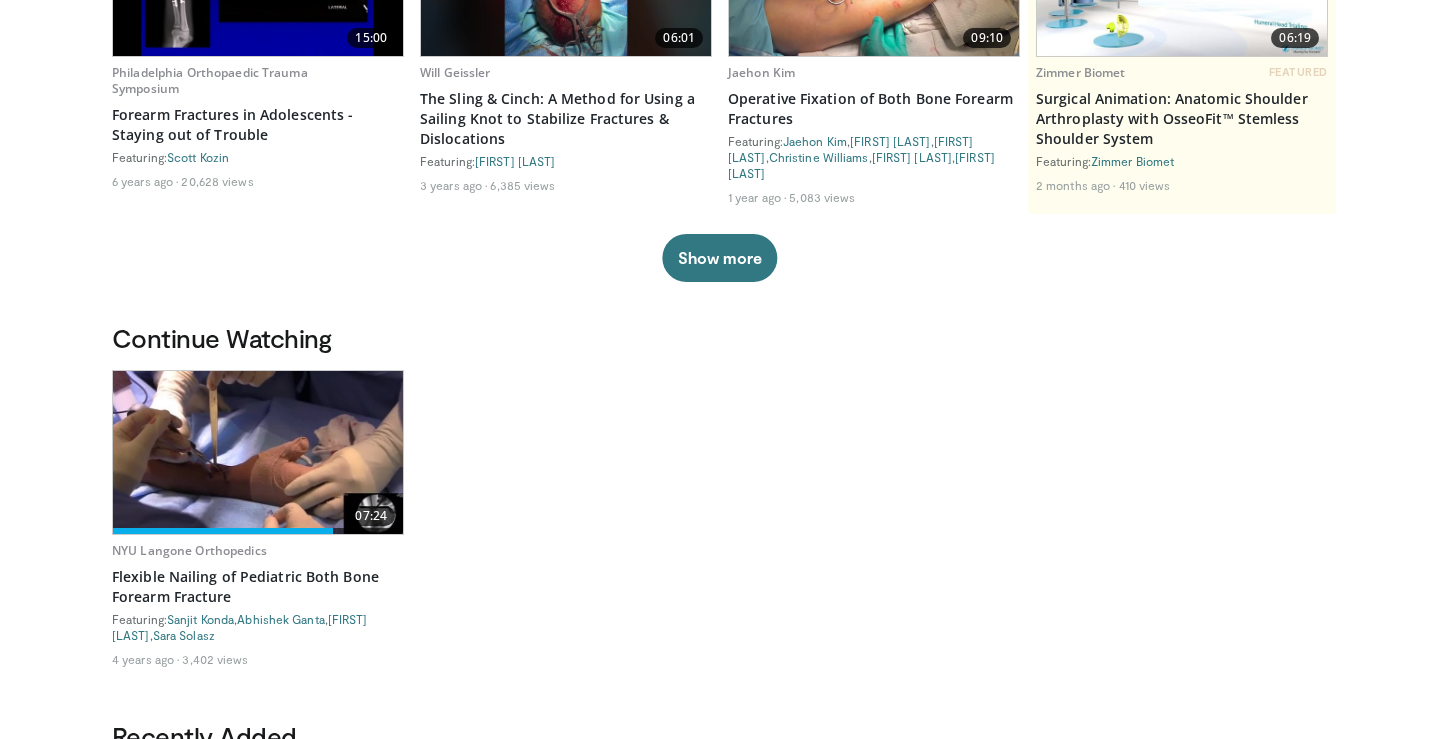 scroll, scrollTop: 0, scrollLeft: 0, axis: both 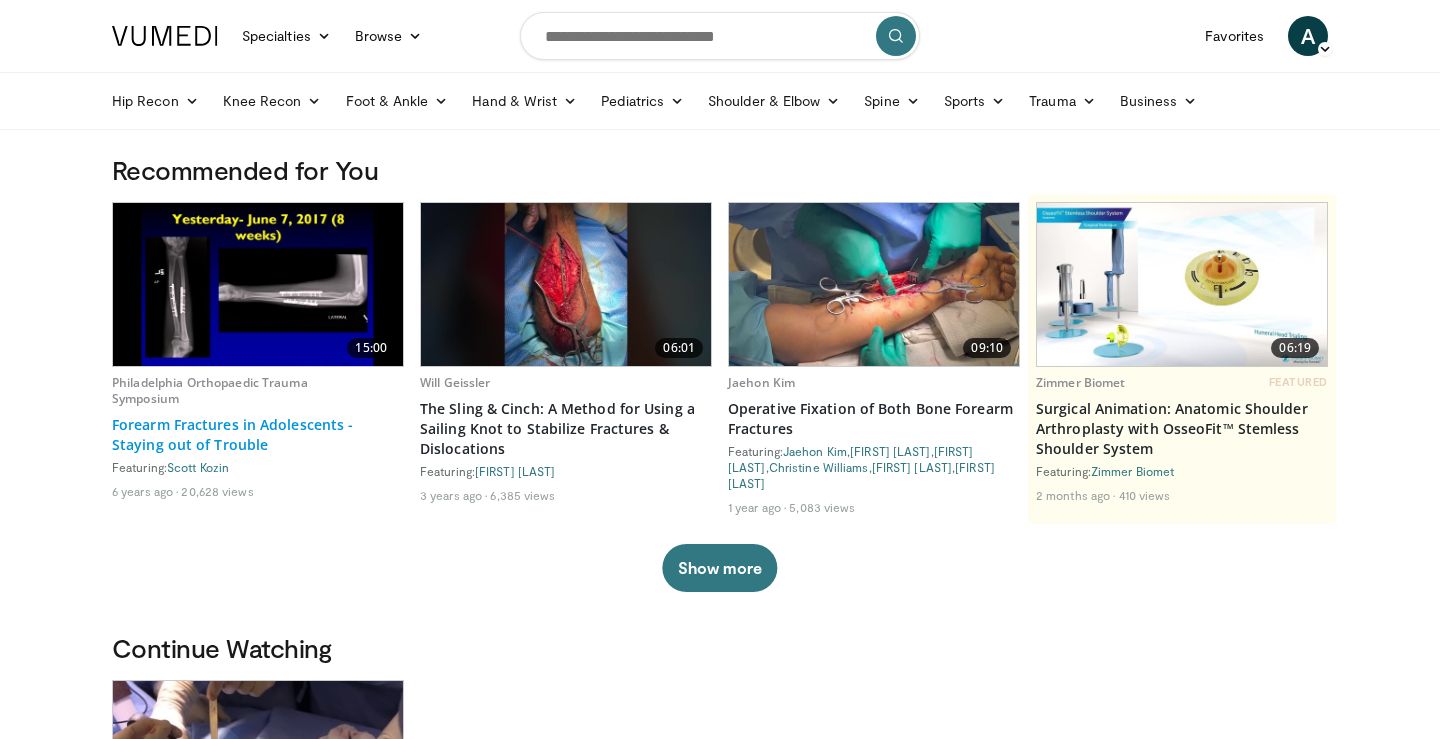 click on "Forearm Fractures in Adolescents - Staying out of Trouble" at bounding box center [258, 435] 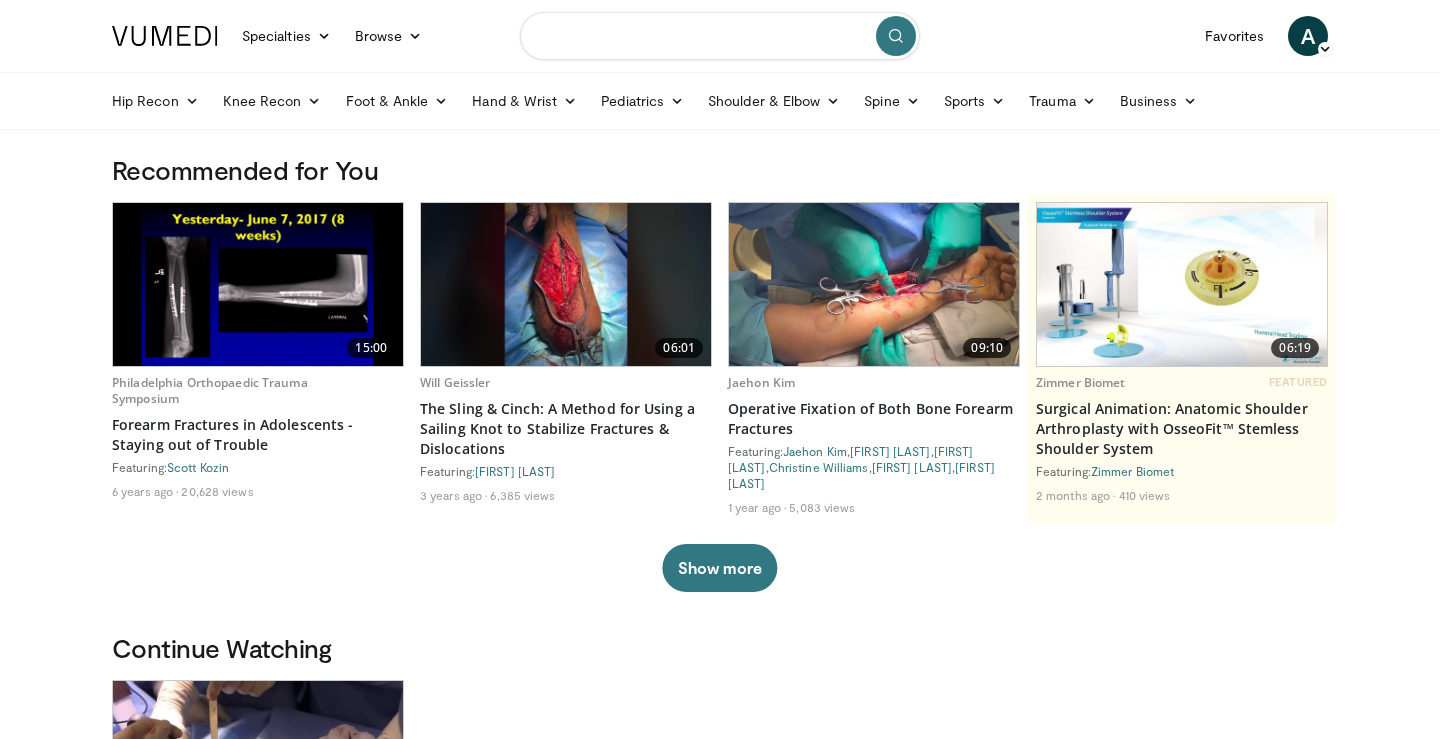 click at bounding box center [720, 36] 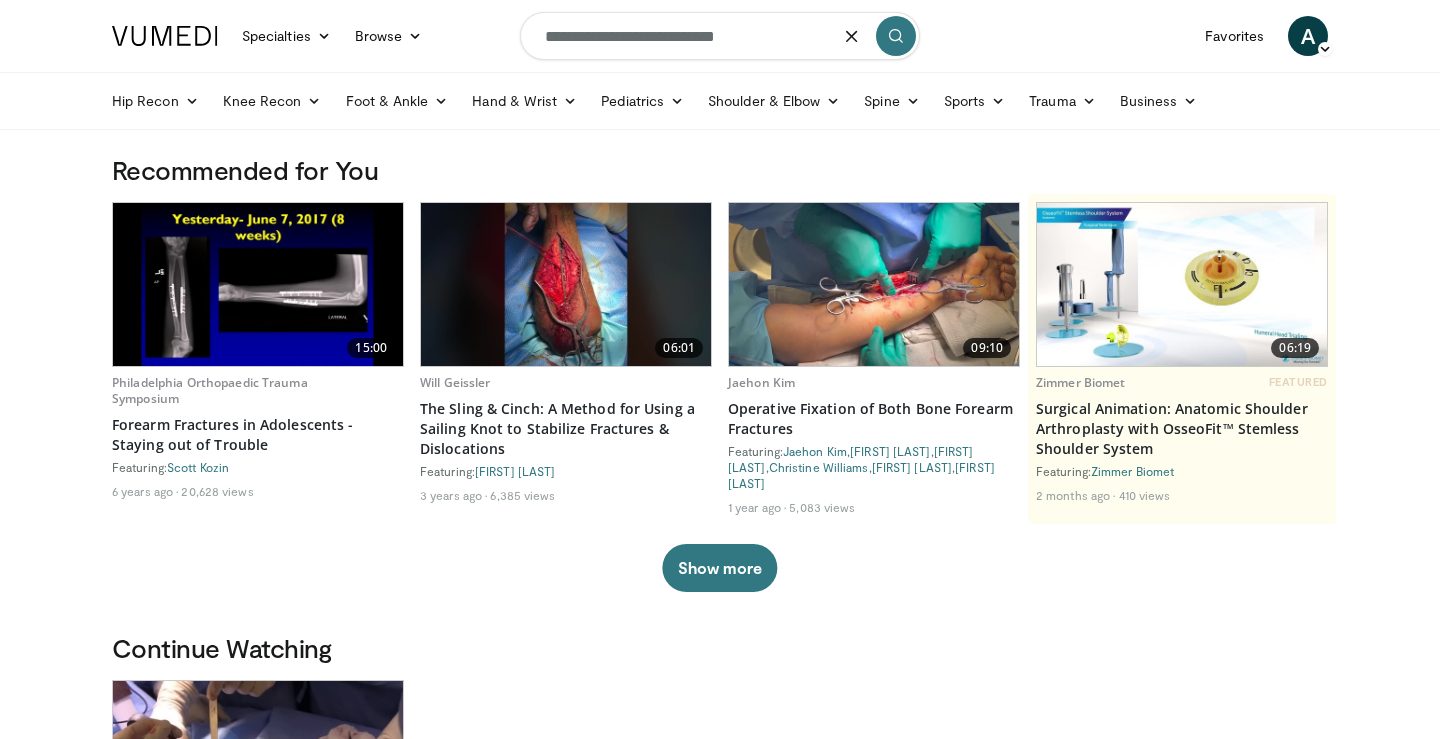 type on "**********" 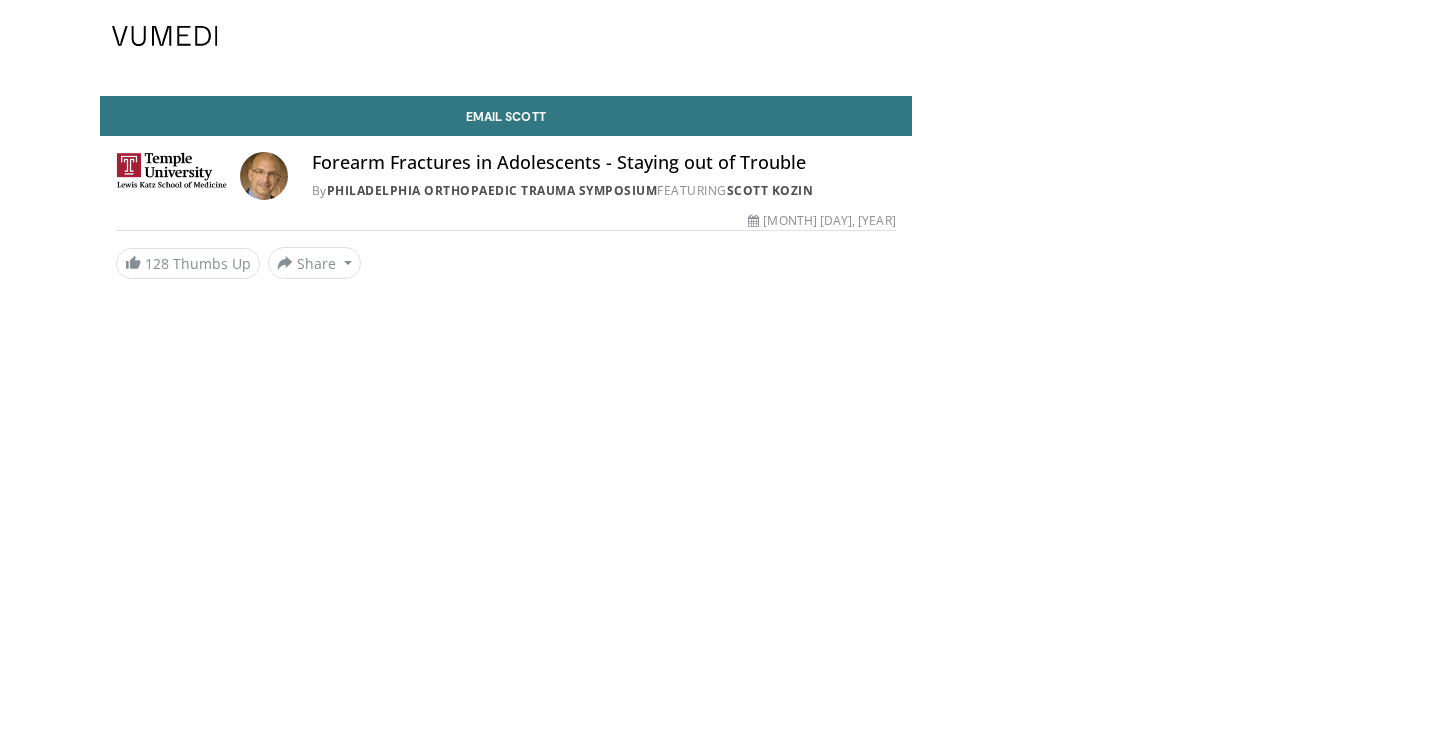 scroll, scrollTop: 0, scrollLeft: 0, axis: both 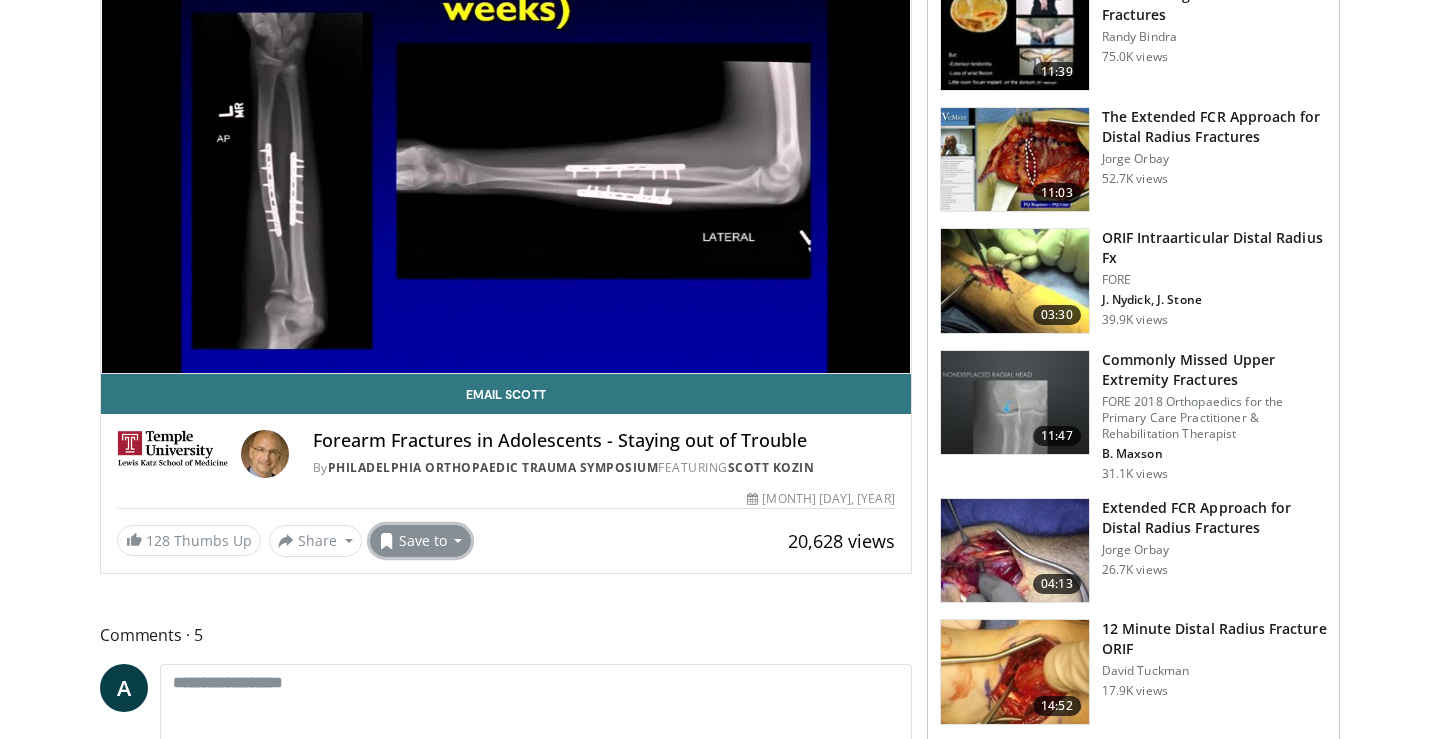 click on "Save to" at bounding box center (421, 541) 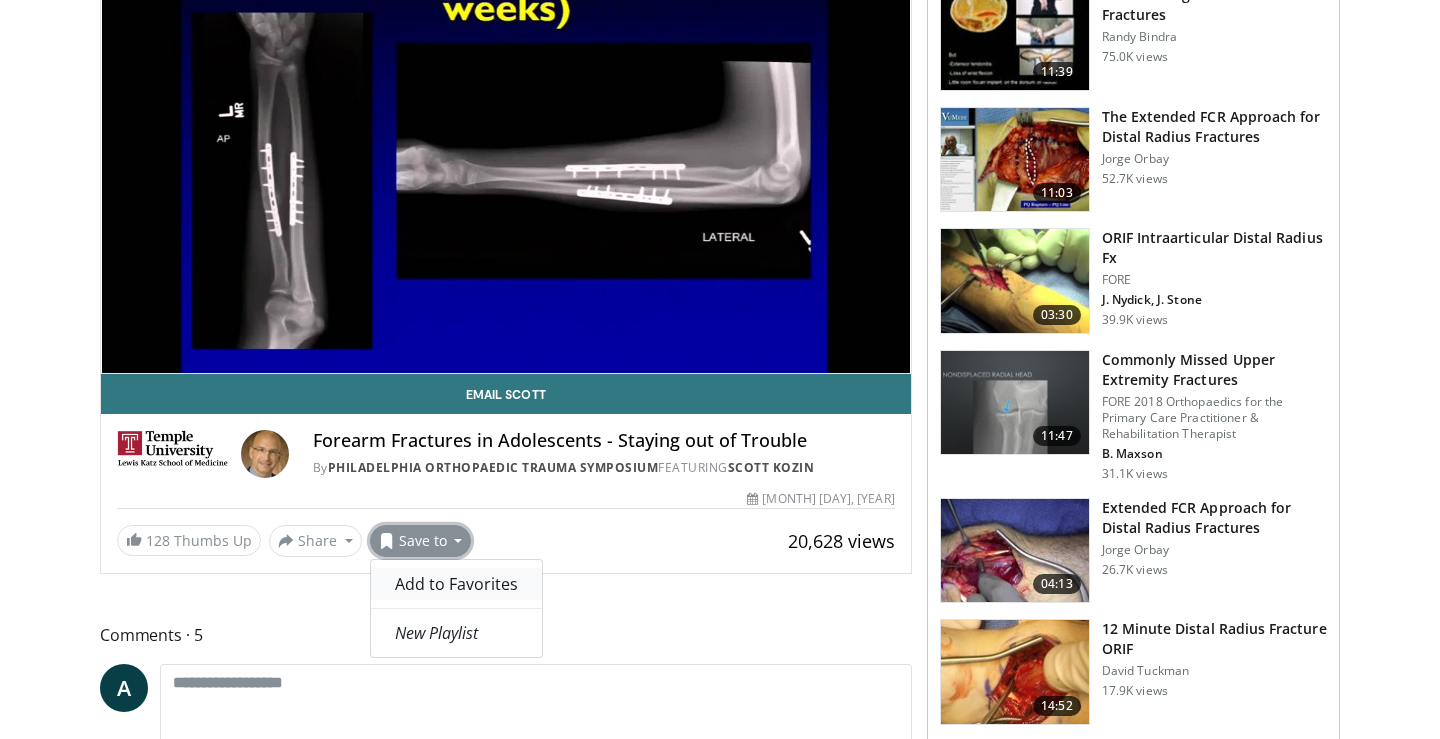 click on "Add to Favorites" at bounding box center [456, 584] 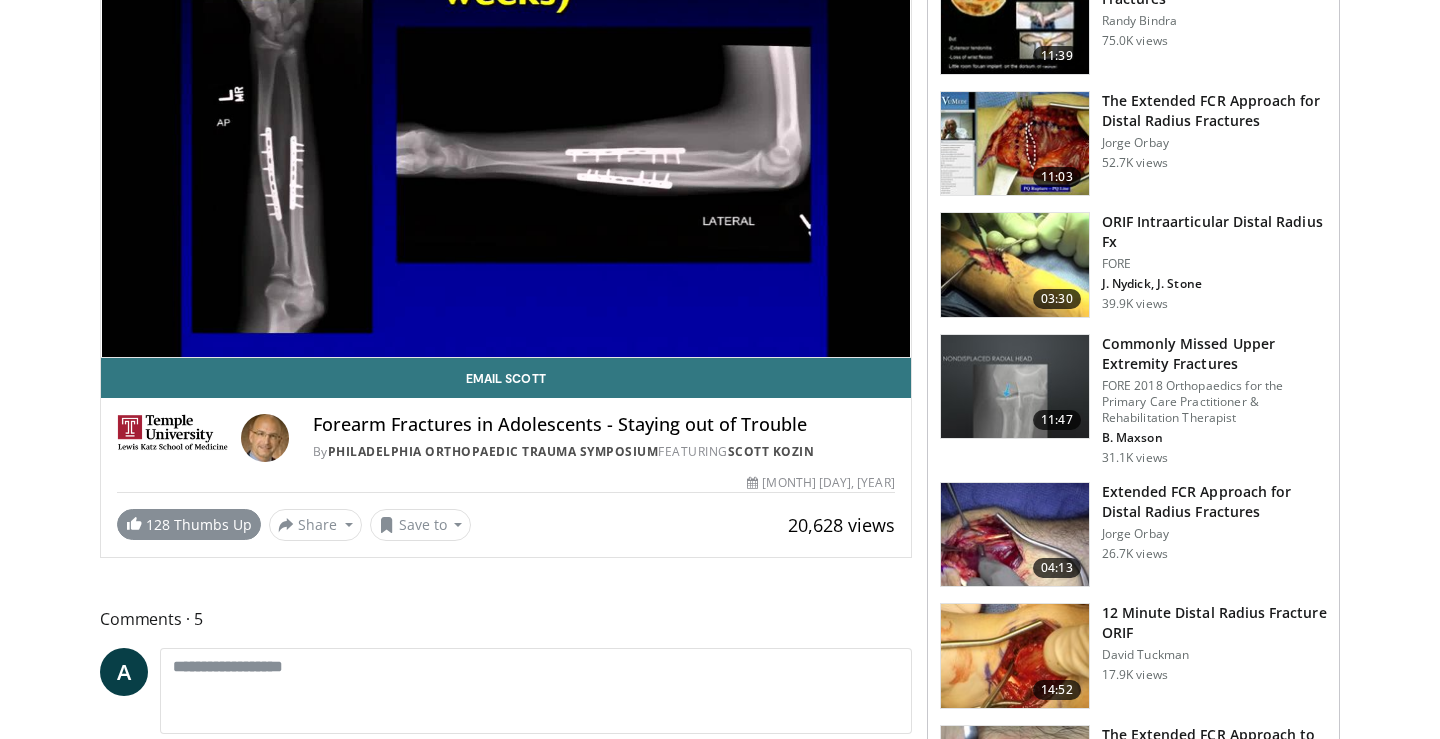 scroll, scrollTop: 0, scrollLeft: 0, axis: both 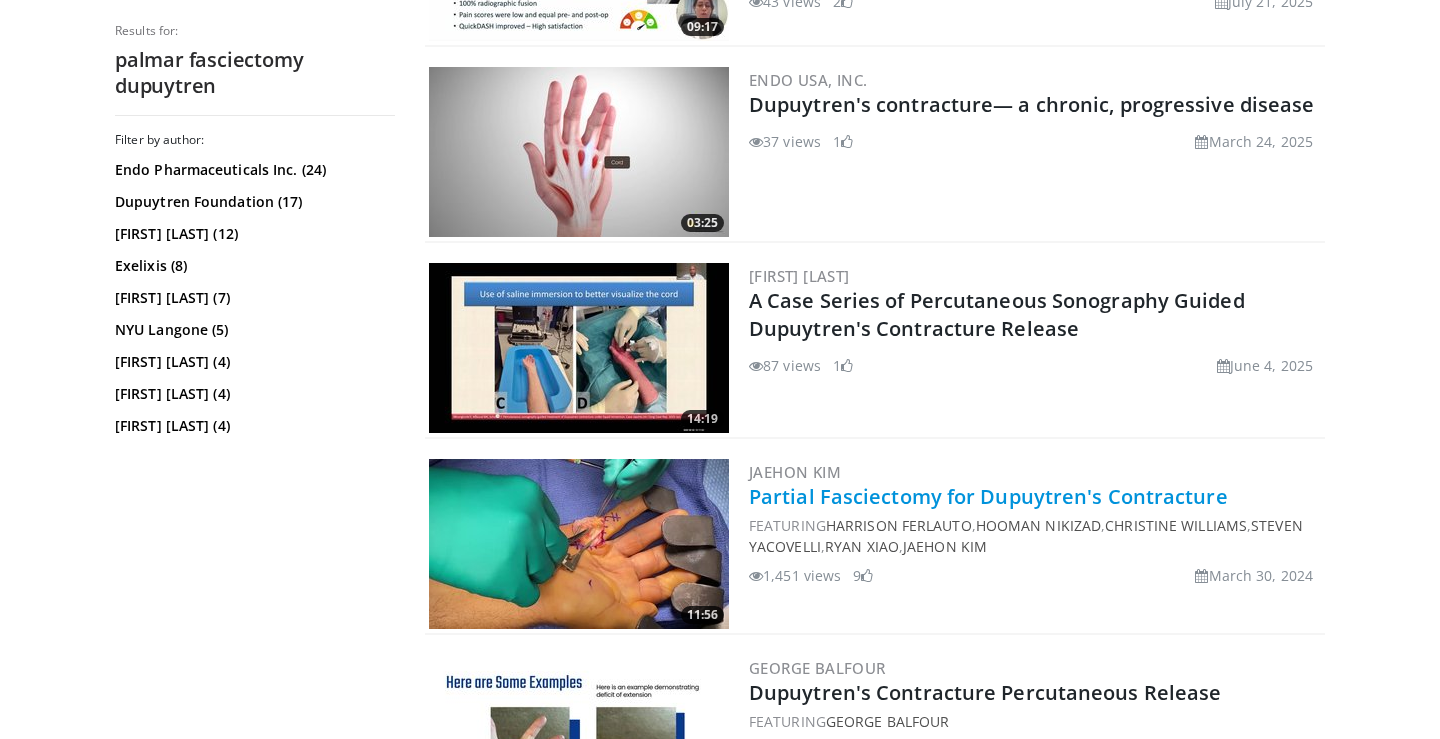 click on "Partial Fasciectomy for Dupuytren's Contracture" at bounding box center [988, 496] 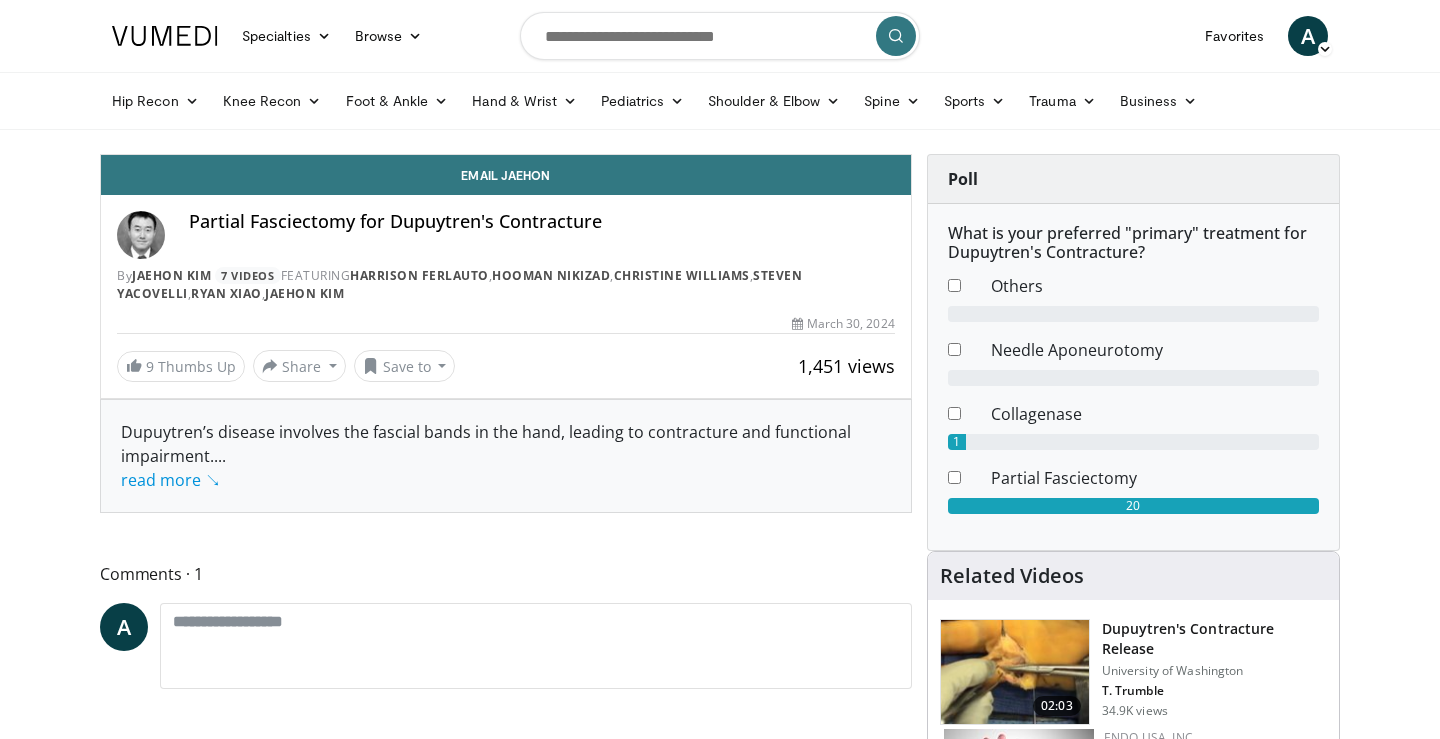 scroll, scrollTop: 0, scrollLeft: 0, axis: both 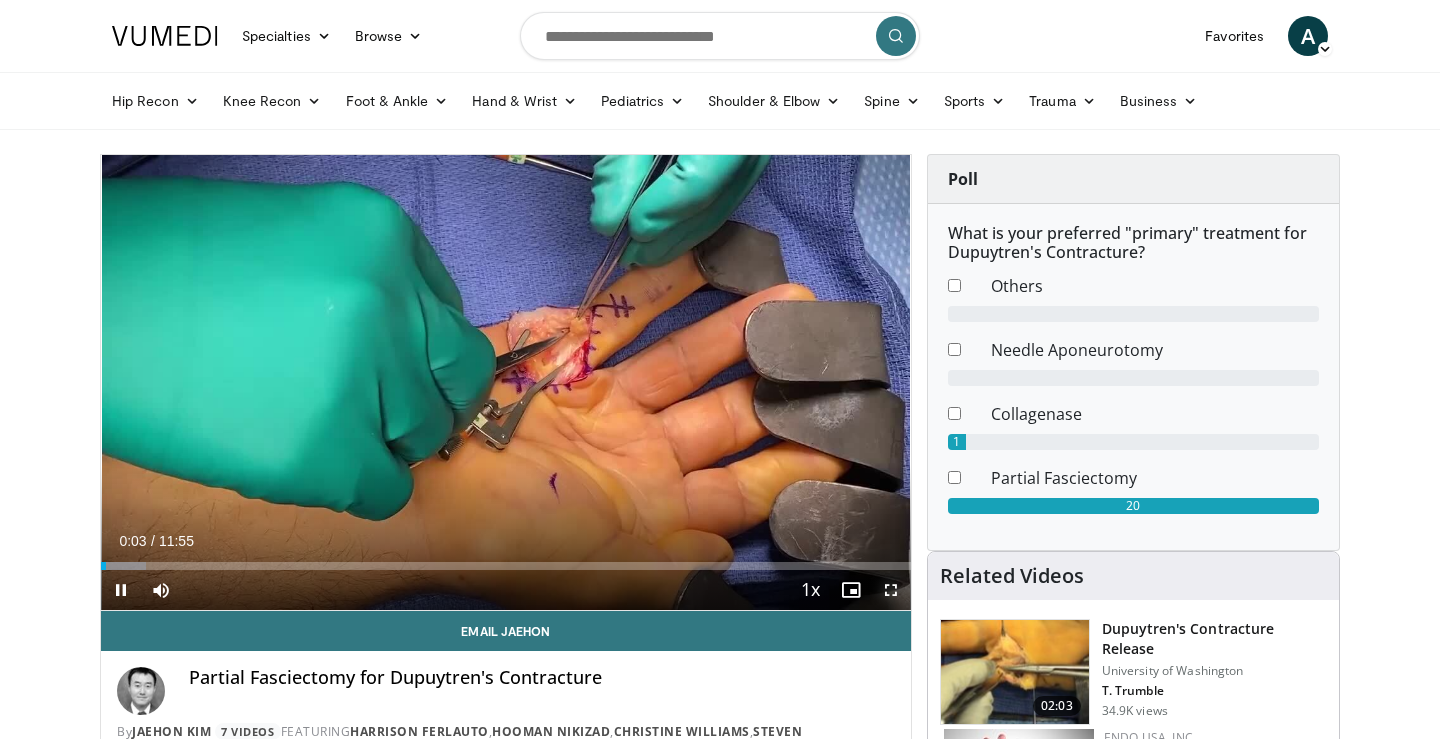 click at bounding box center [891, 590] 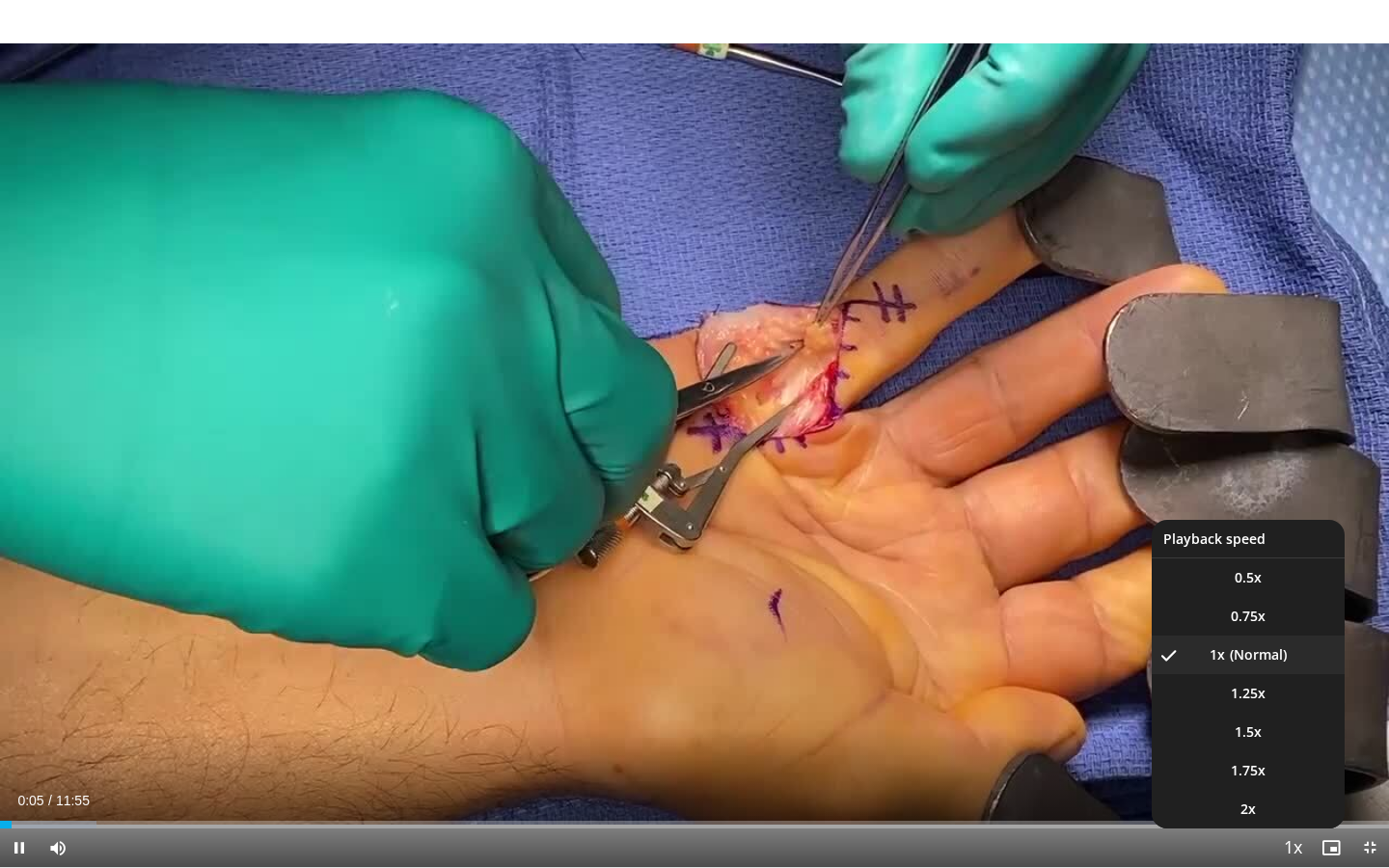 click at bounding box center (1293, 849) 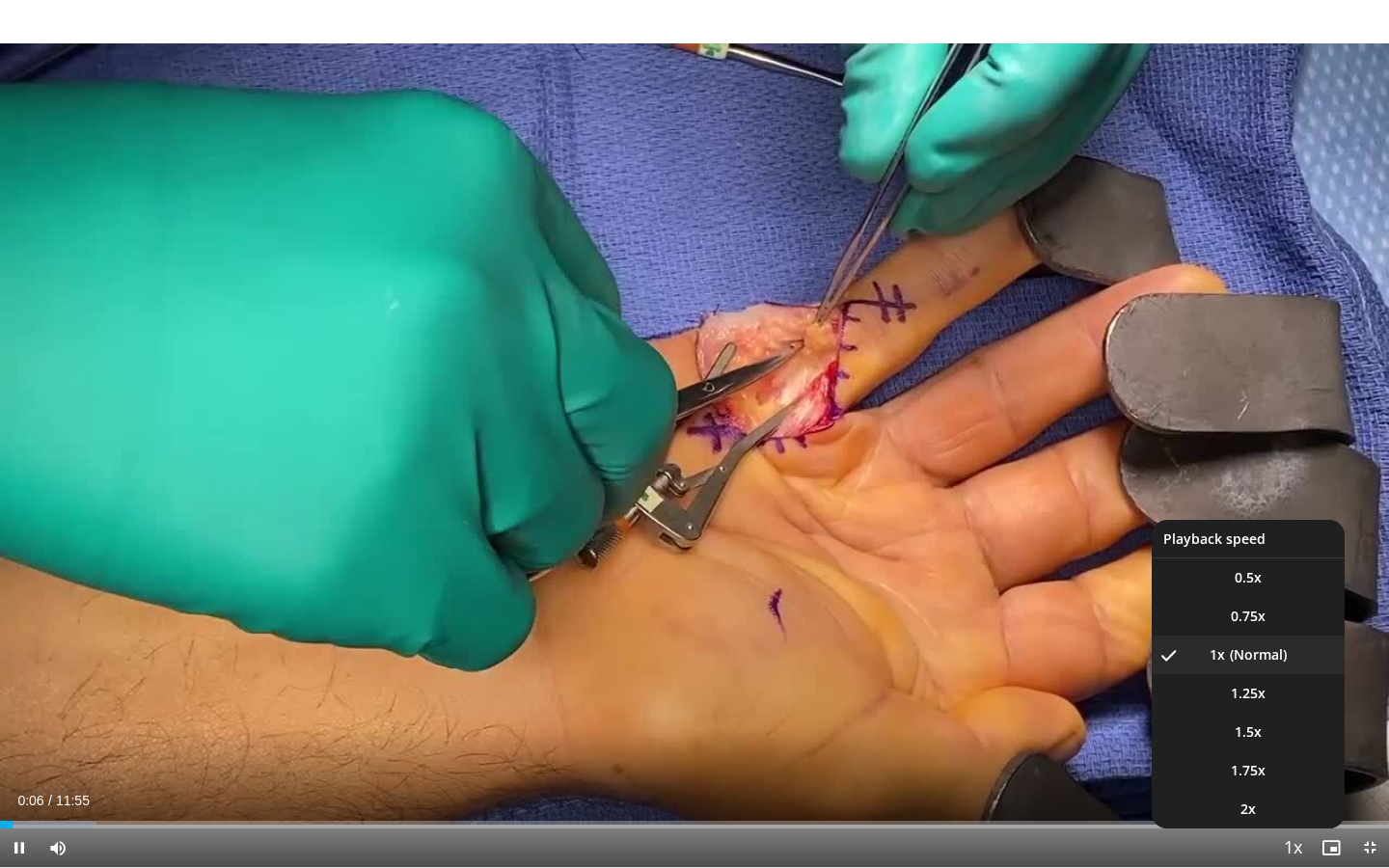 click on "**********" at bounding box center (694, 434) 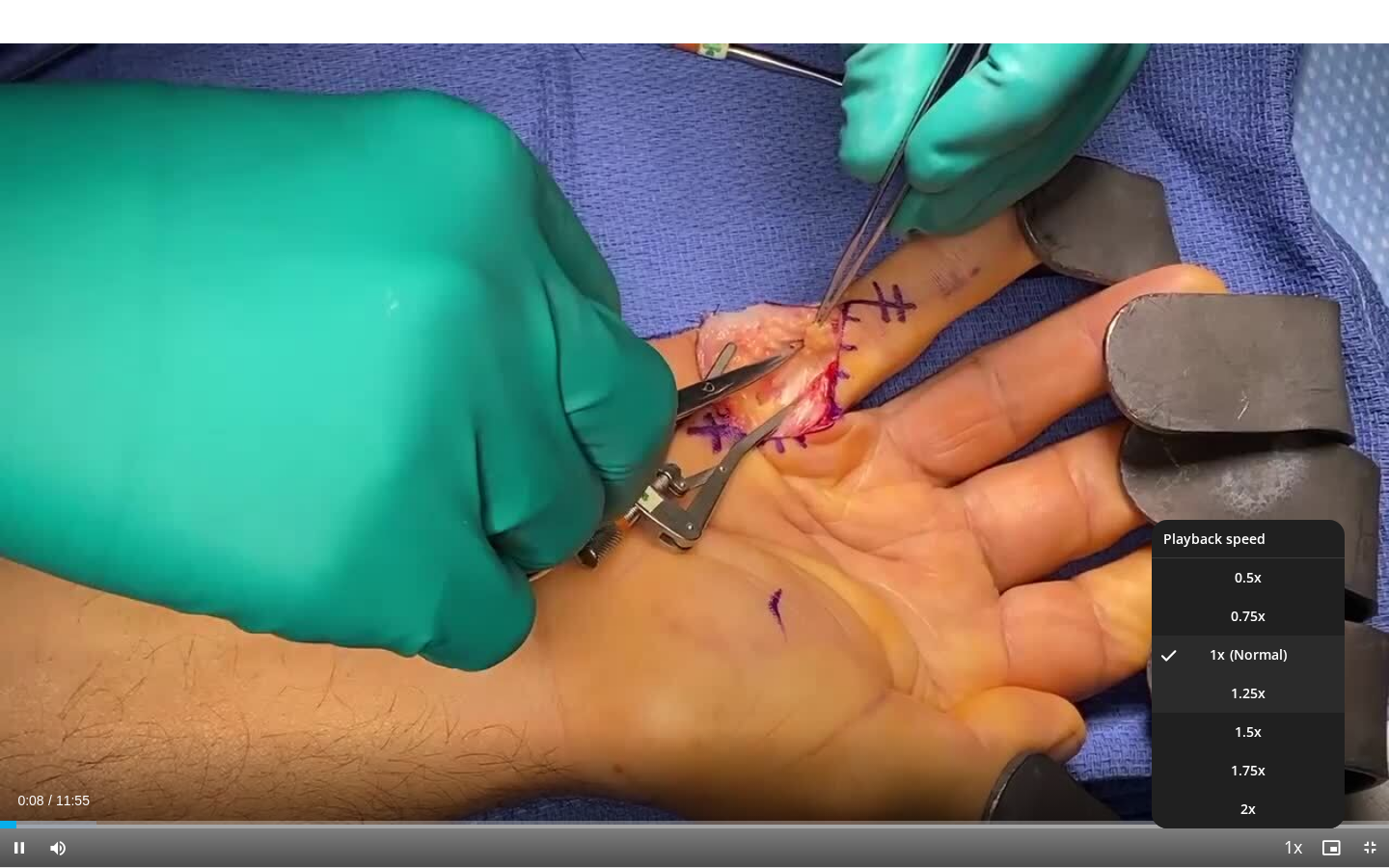 click on "1.25x" at bounding box center [1248, 693] 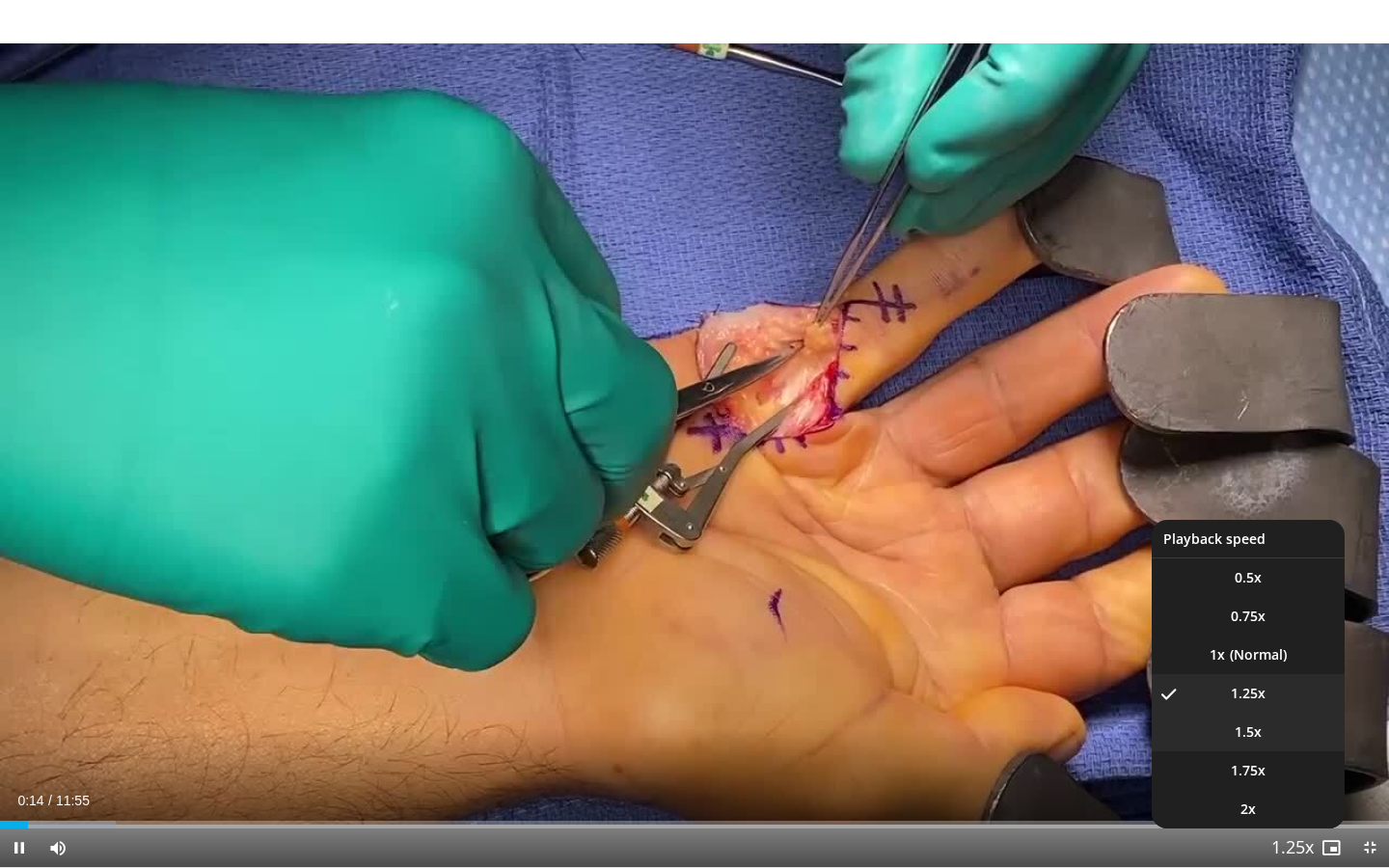 click on "1.5x" at bounding box center [1248, 732] 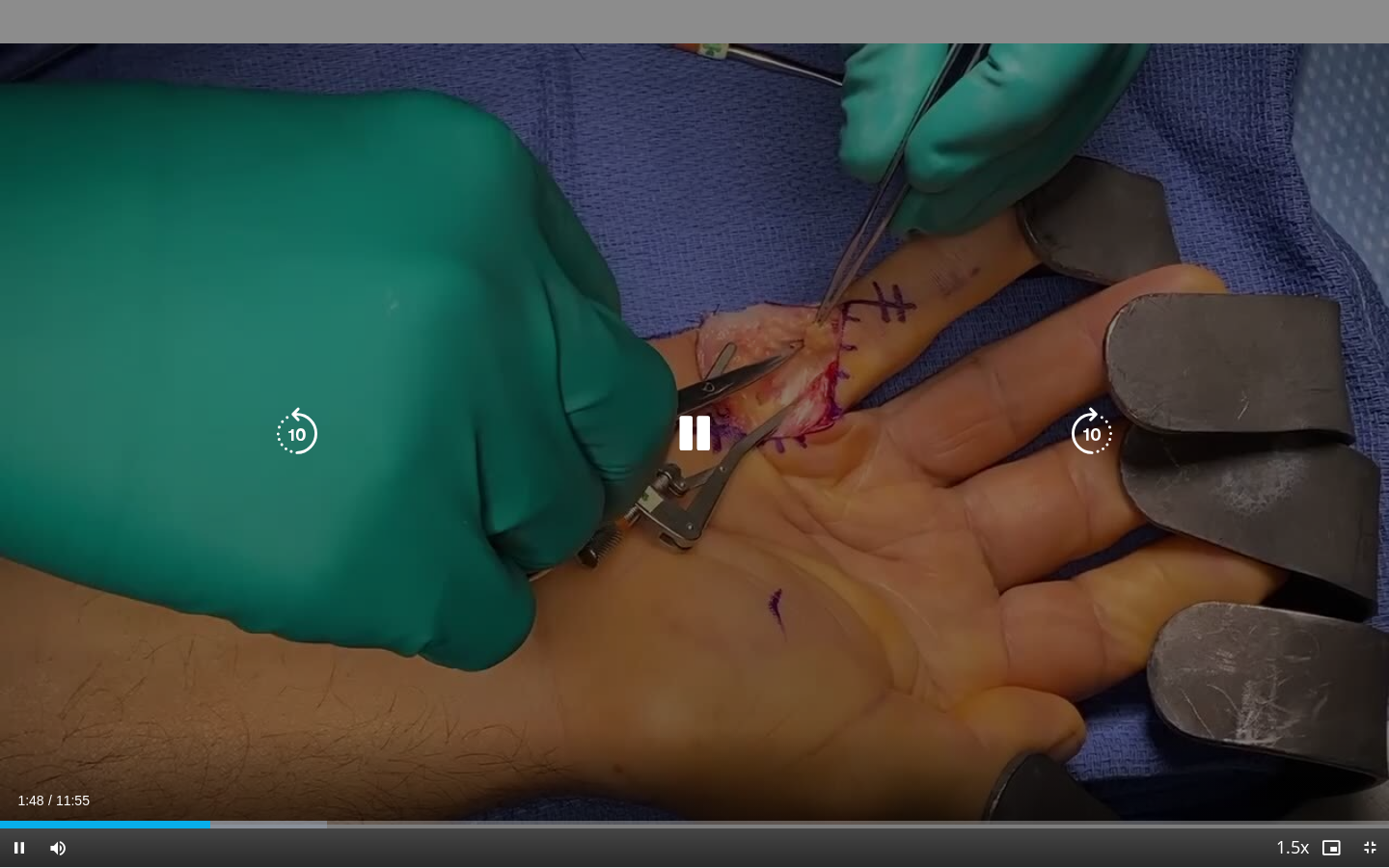 click at bounding box center [1092, 434] 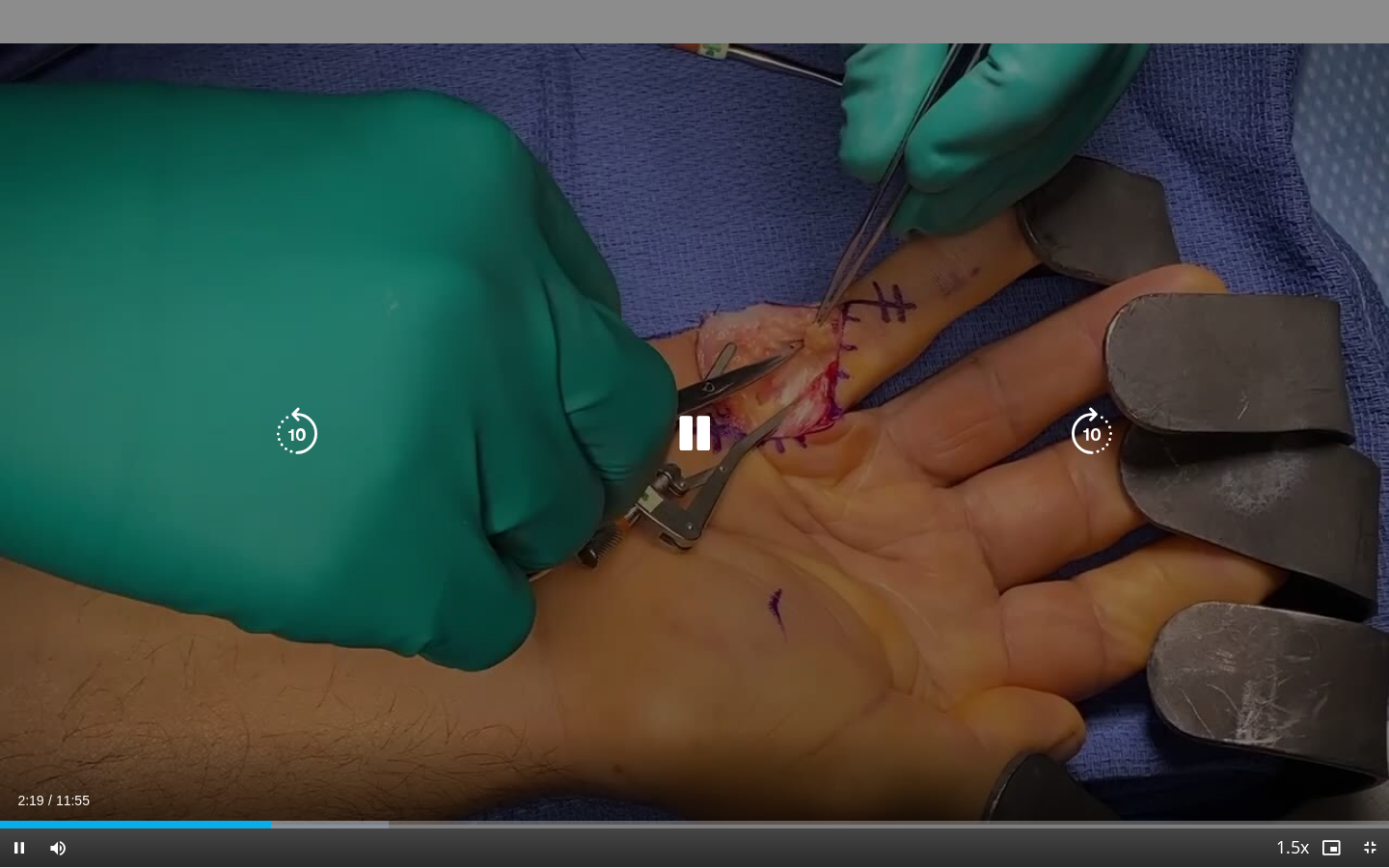 click at bounding box center [1092, 434] 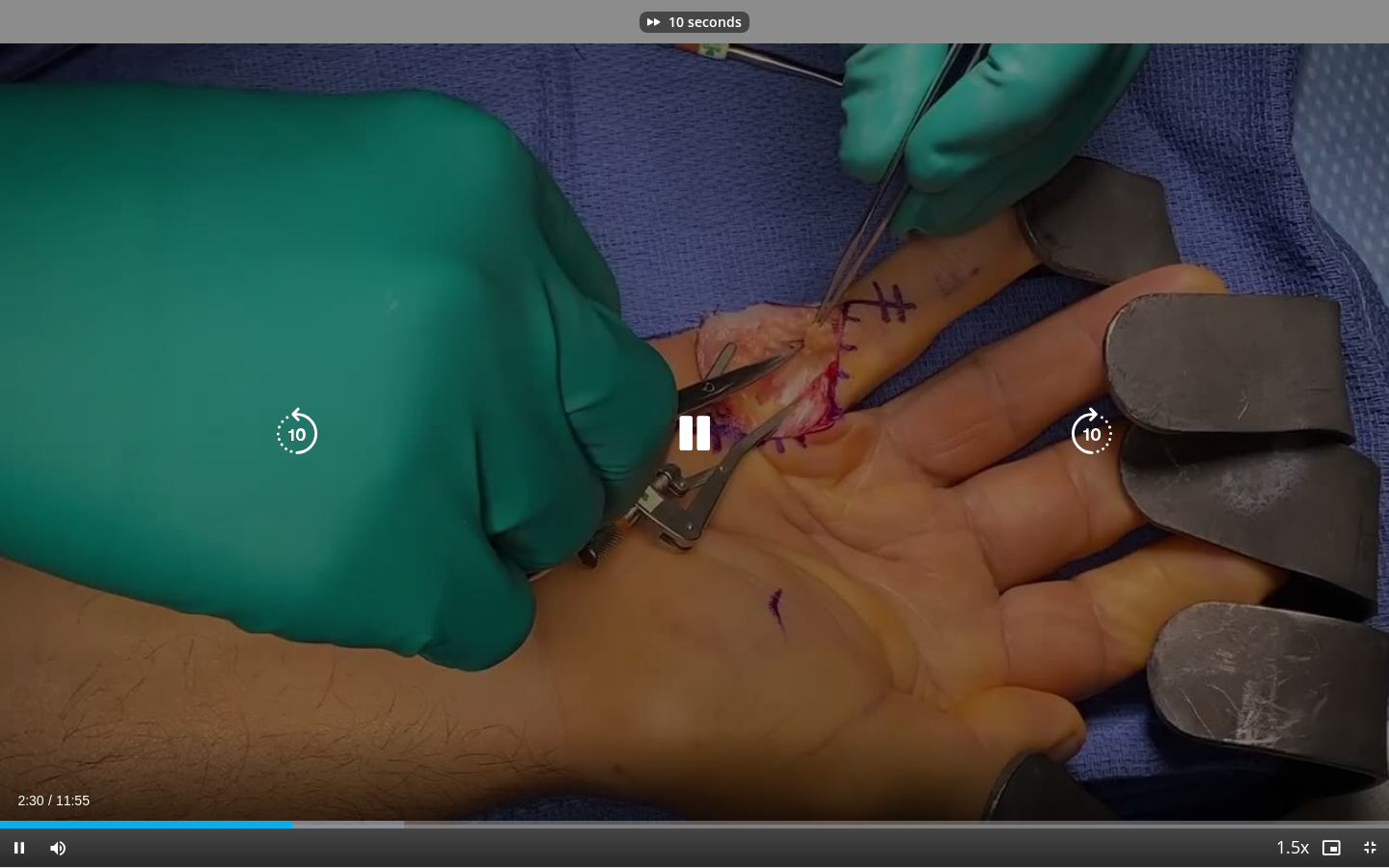 click at bounding box center [1092, 434] 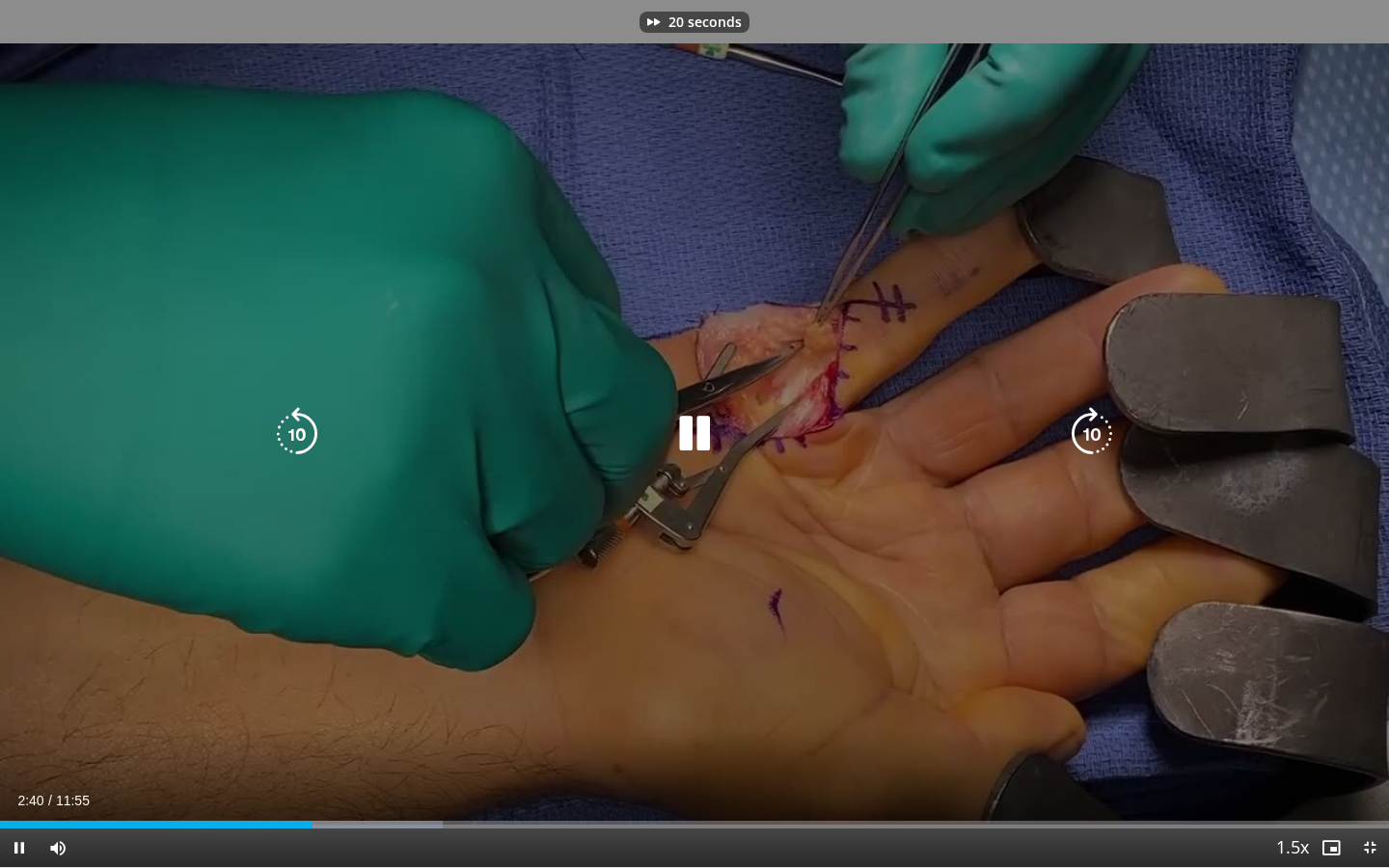 click at bounding box center (1092, 434) 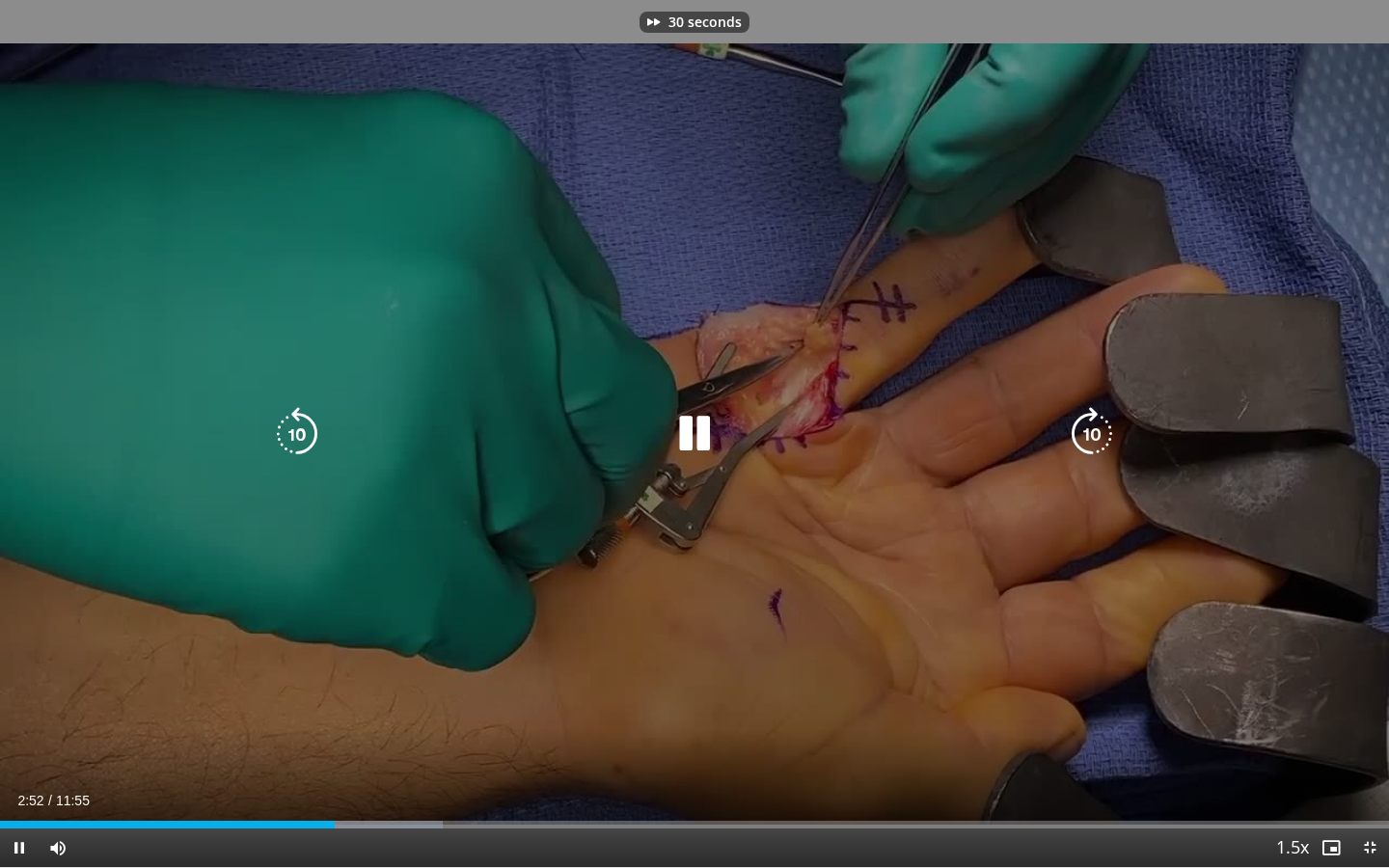 click at bounding box center (1092, 434) 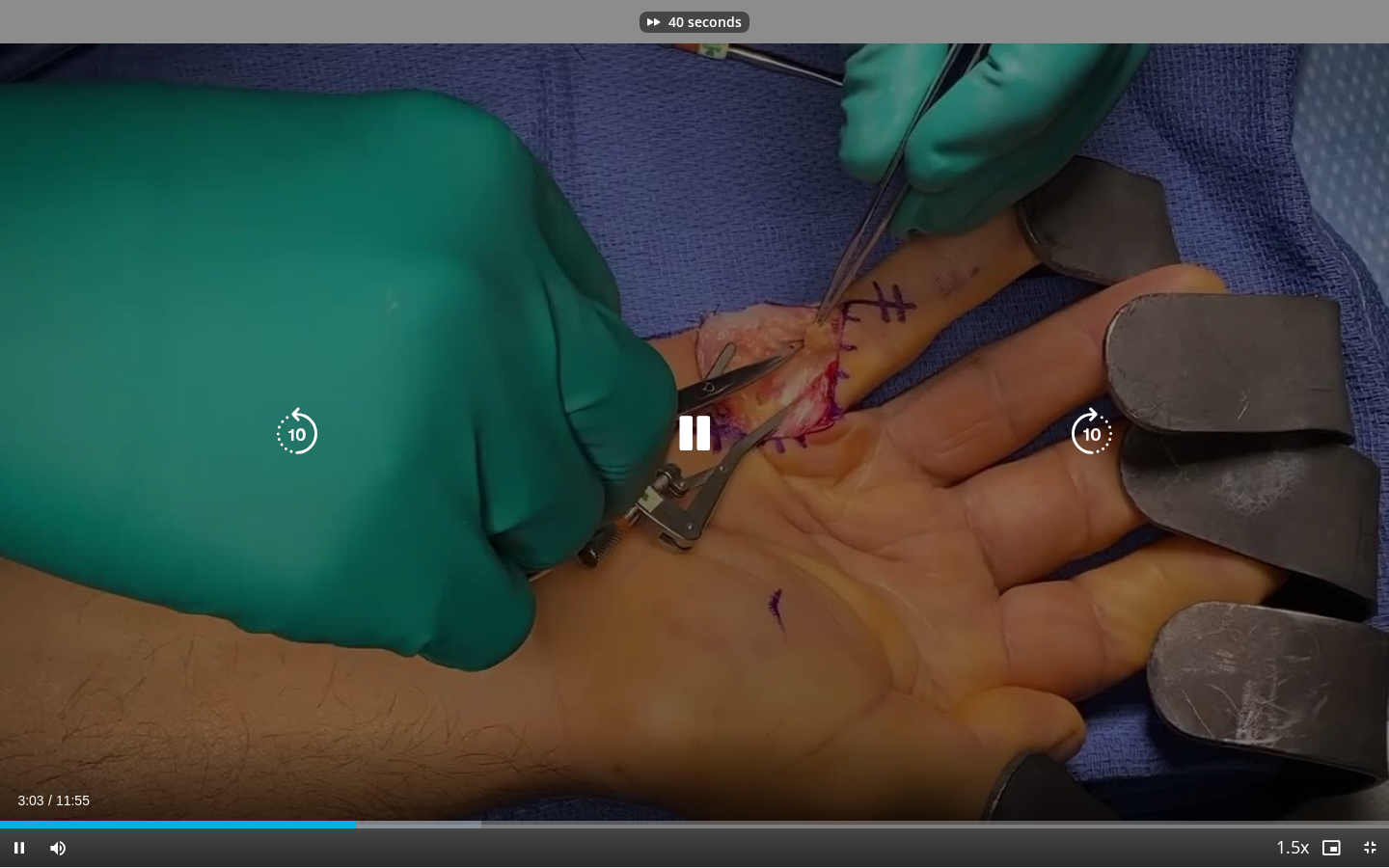 click at bounding box center [1092, 434] 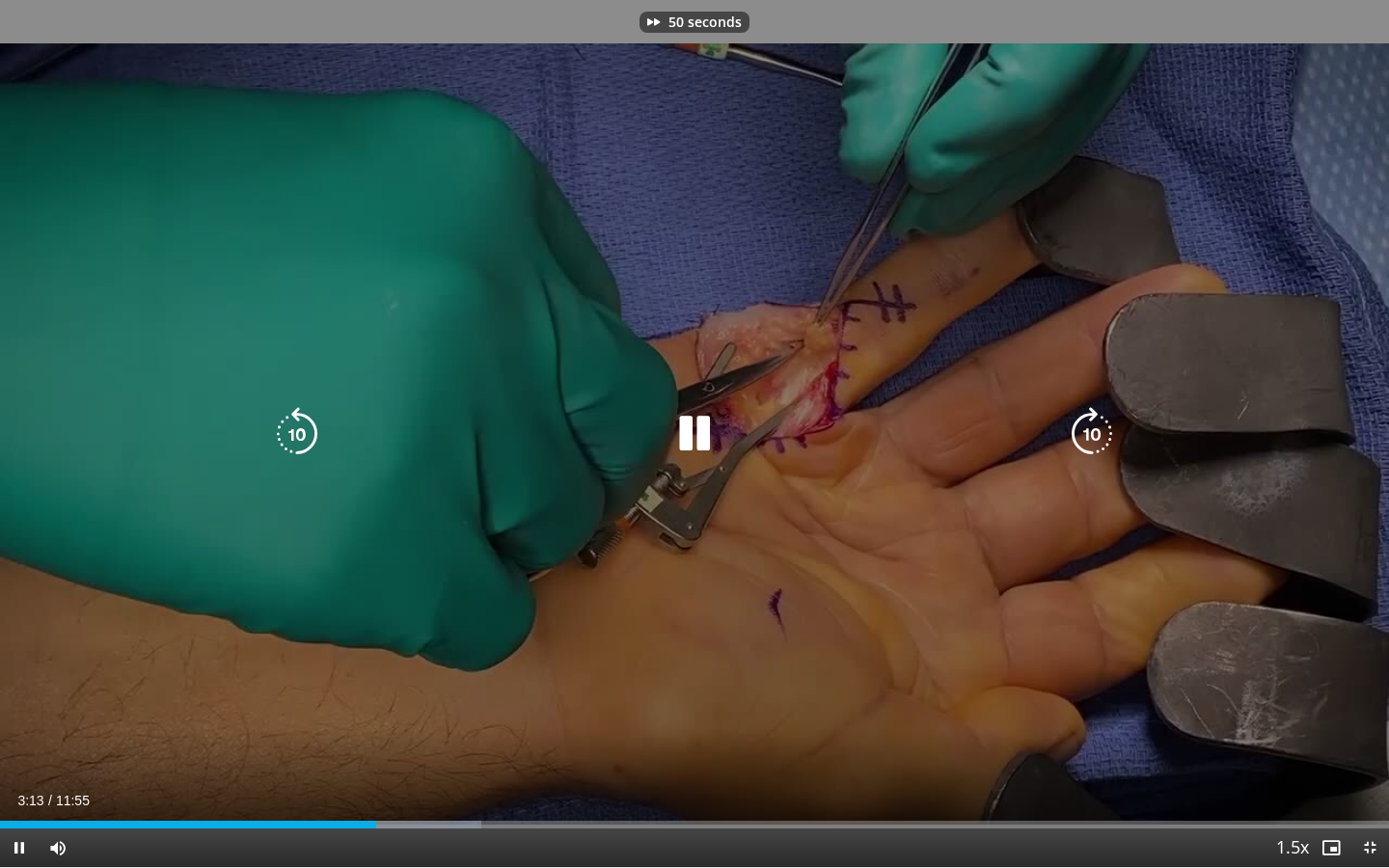 click at bounding box center (1092, 434) 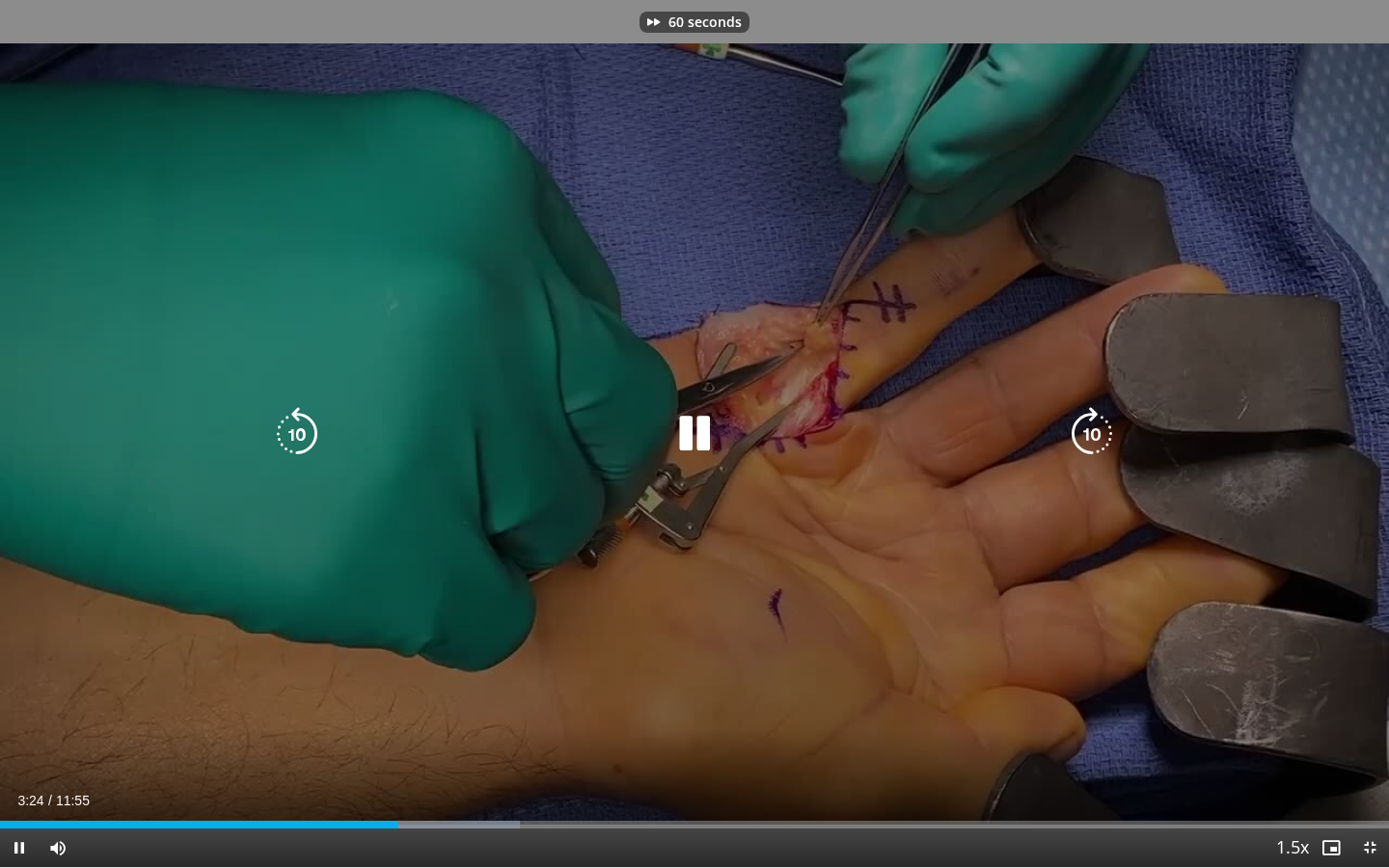 click at bounding box center [1092, 434] 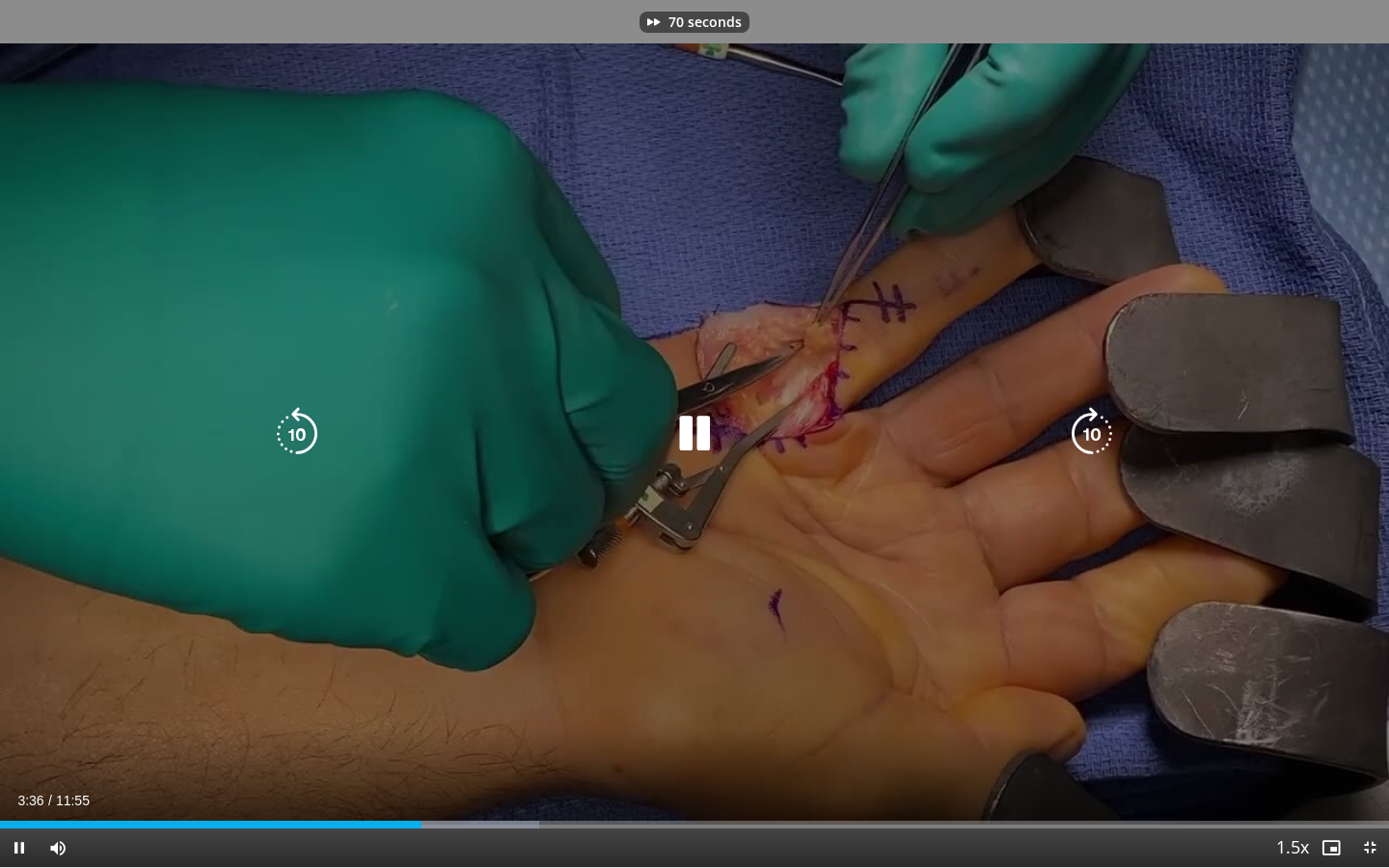 click at bounding box center [1092, 434] 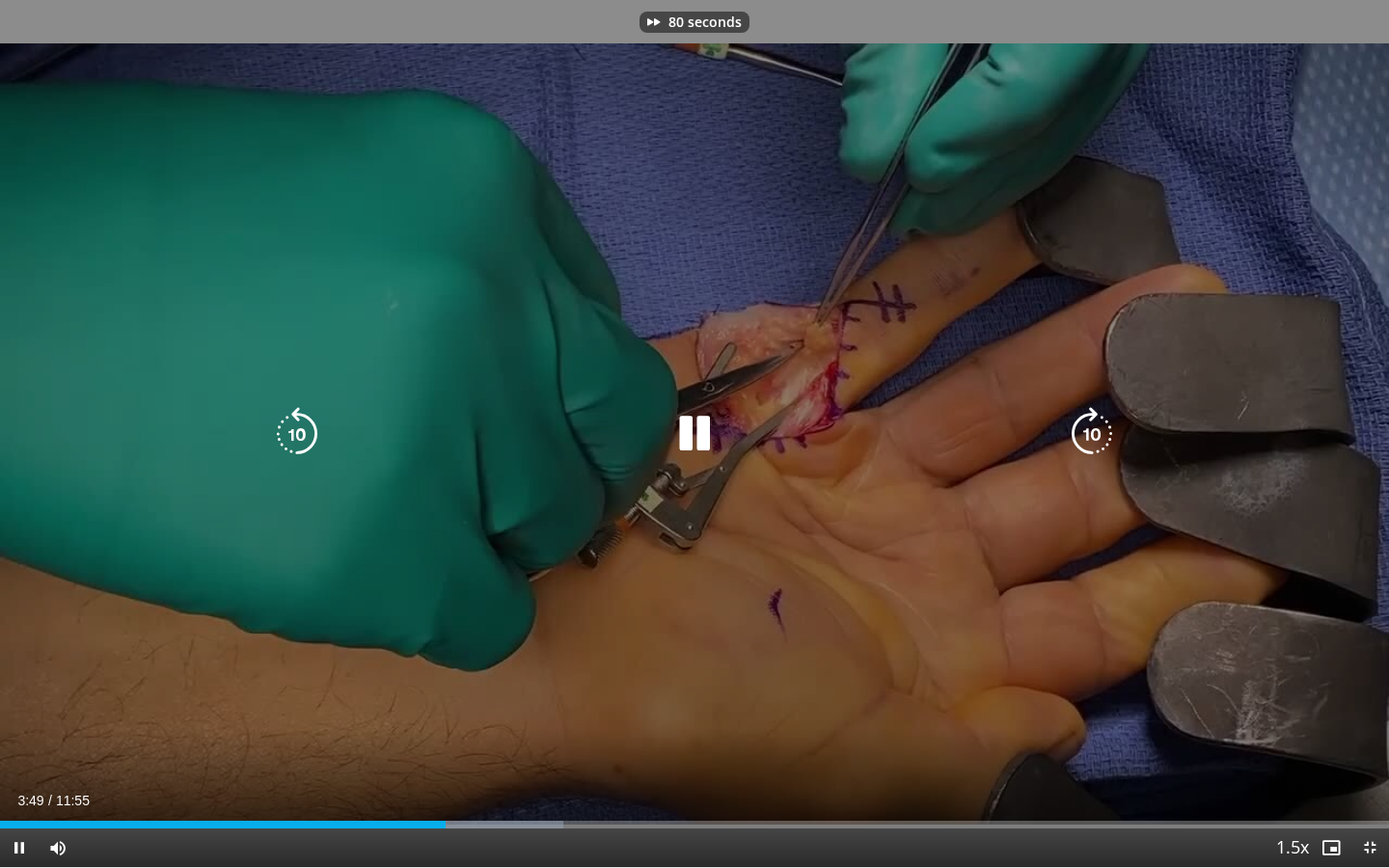 click at bounding box center (297, 434) 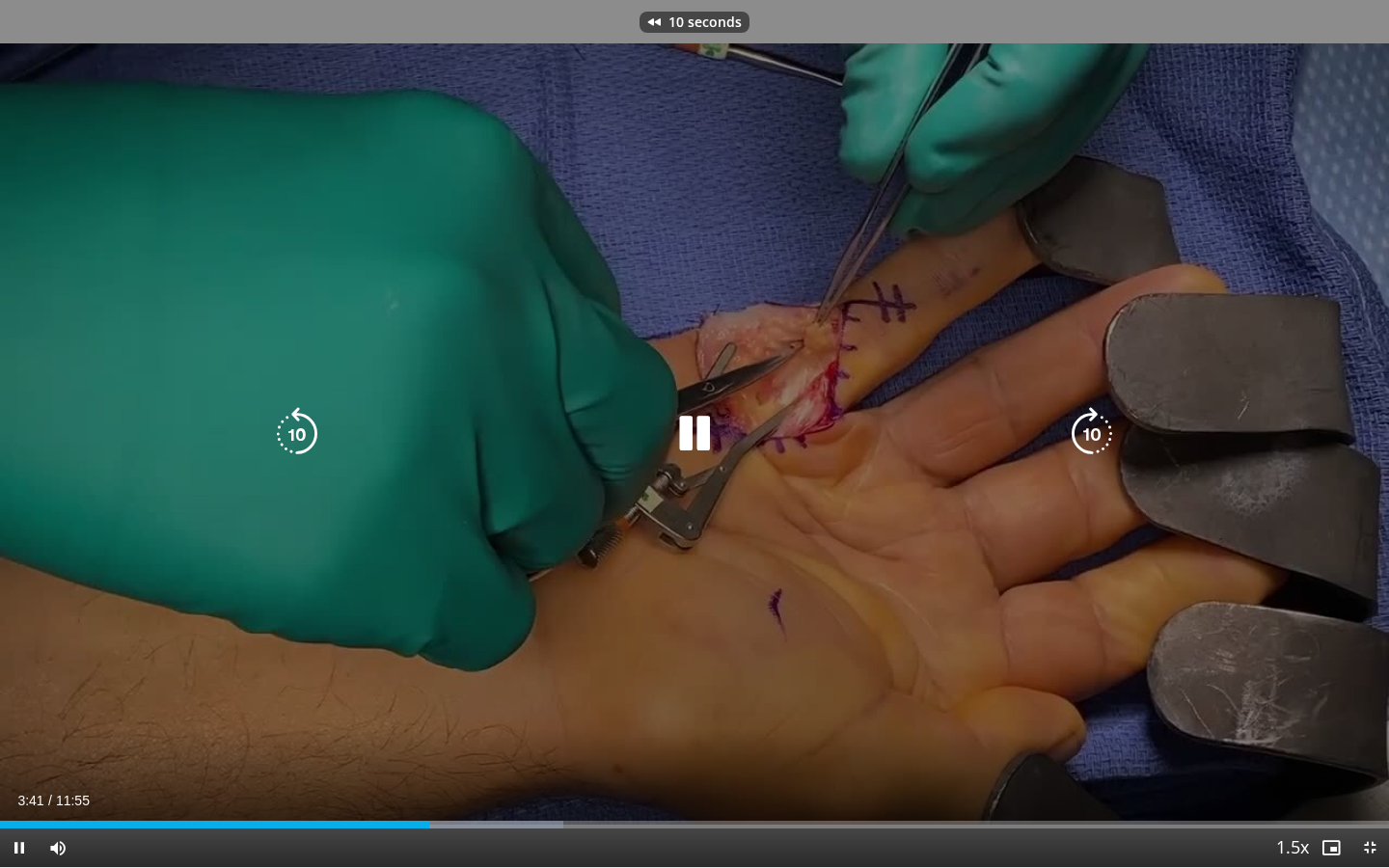 click at bounding box center (1092, 434) 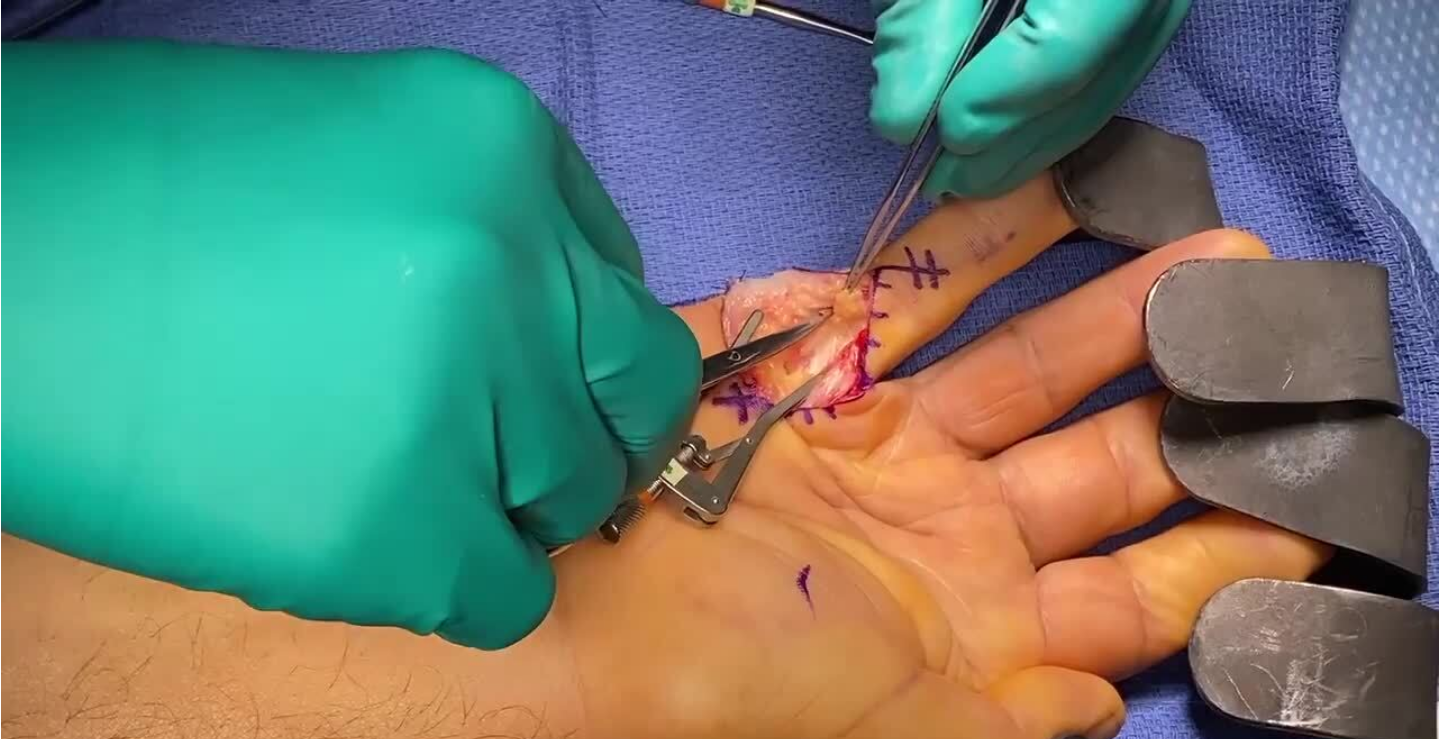 type 